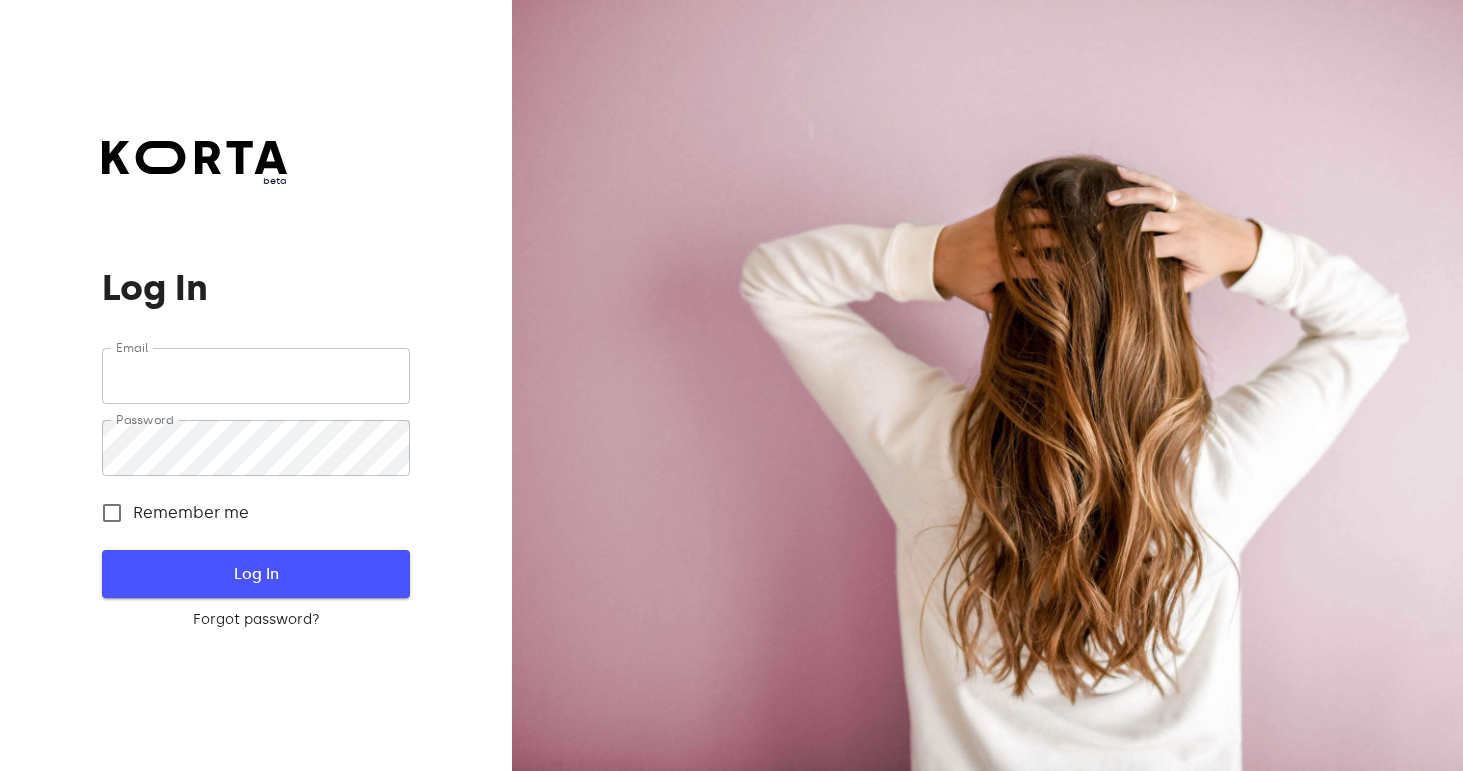 scroll, scrollTop: 0, scrollLeft: 0, axis: both 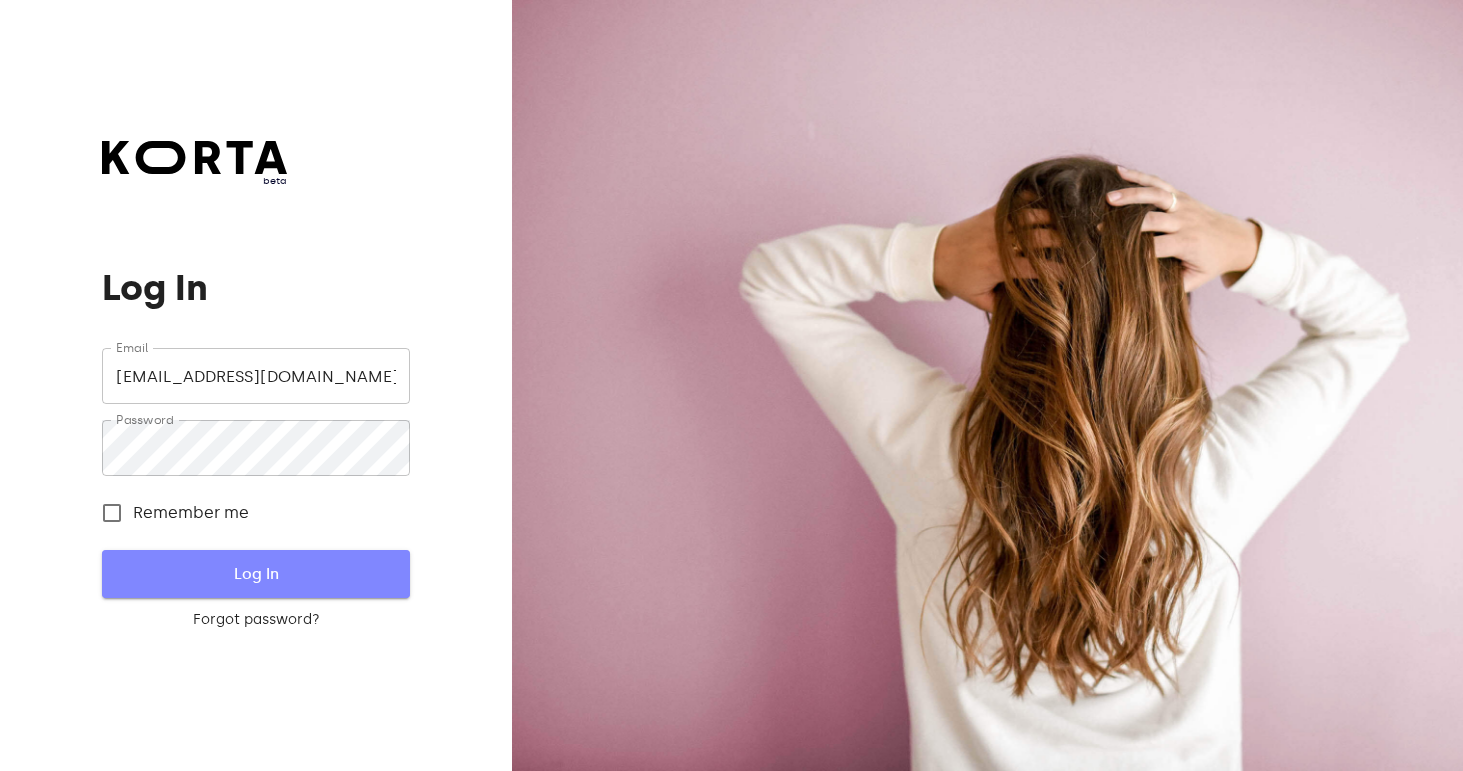 click on "Log In" at bounding box center (255, 574) 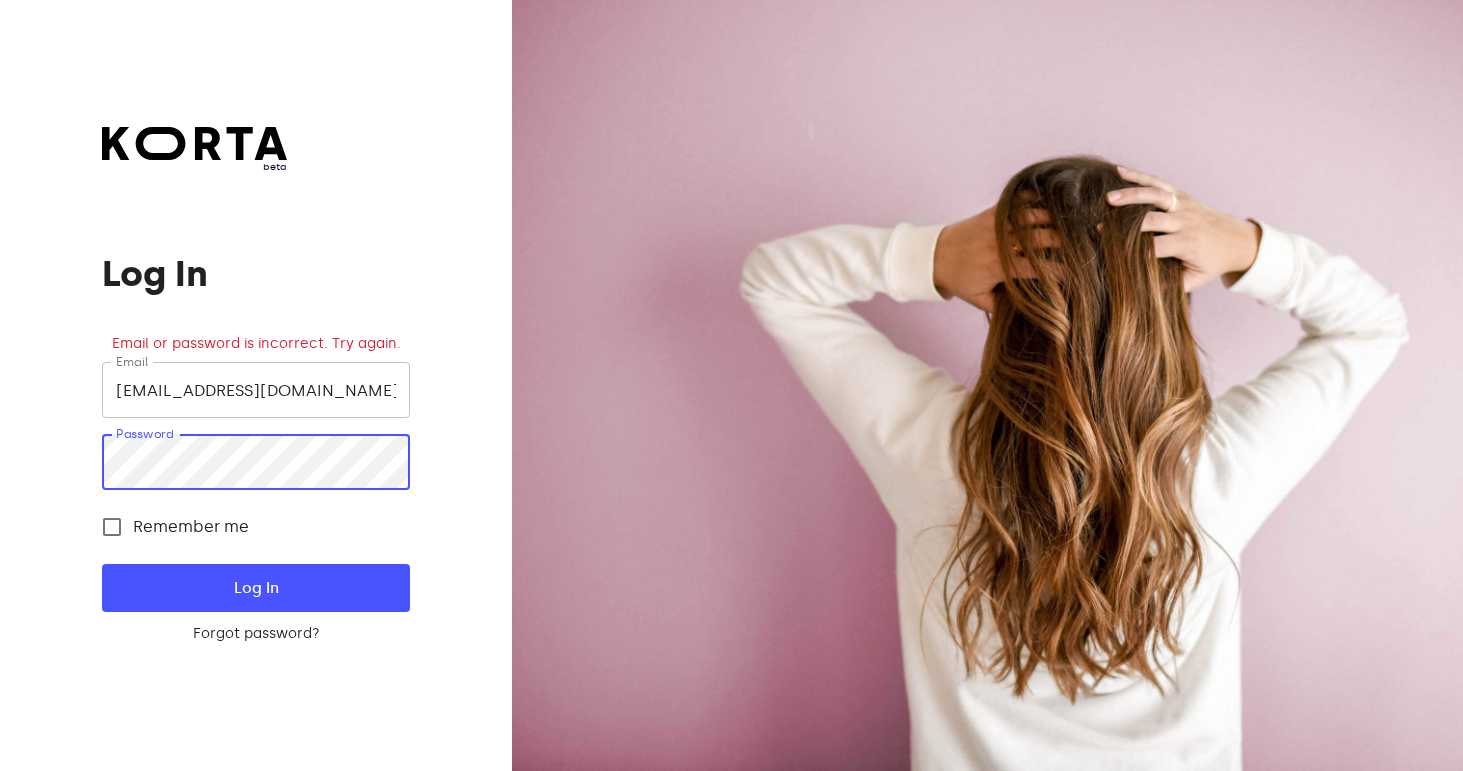 click on "beta Log In Email or password is incorrect. Try again. Email [EMAIL_ADDRESS][DOMAIN_NAME] Email Password Password Remember me Log In Forgot password? Need an Account?   Create an account" at bounding box center (256, 385) 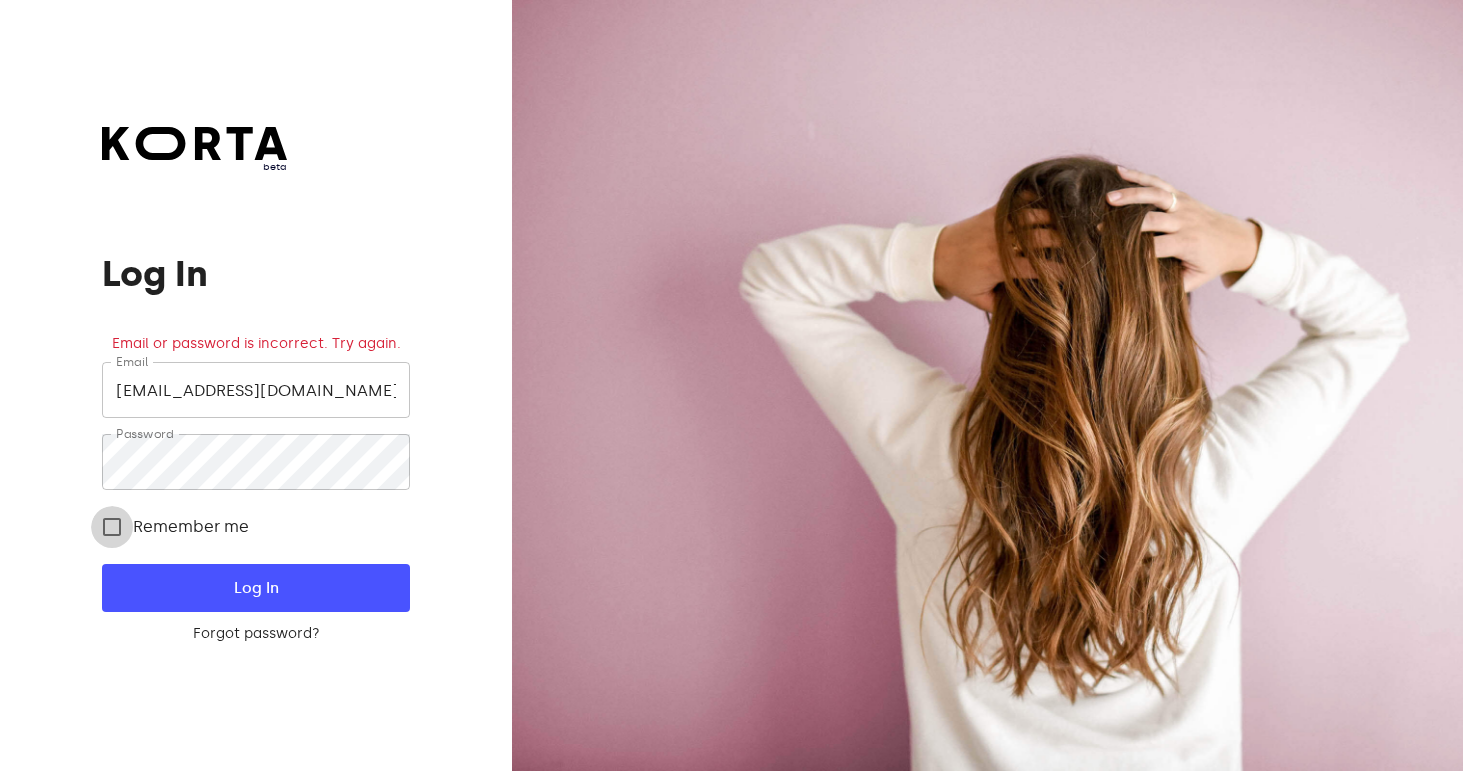 click on "Remember me" at bounding box center (112, 527) 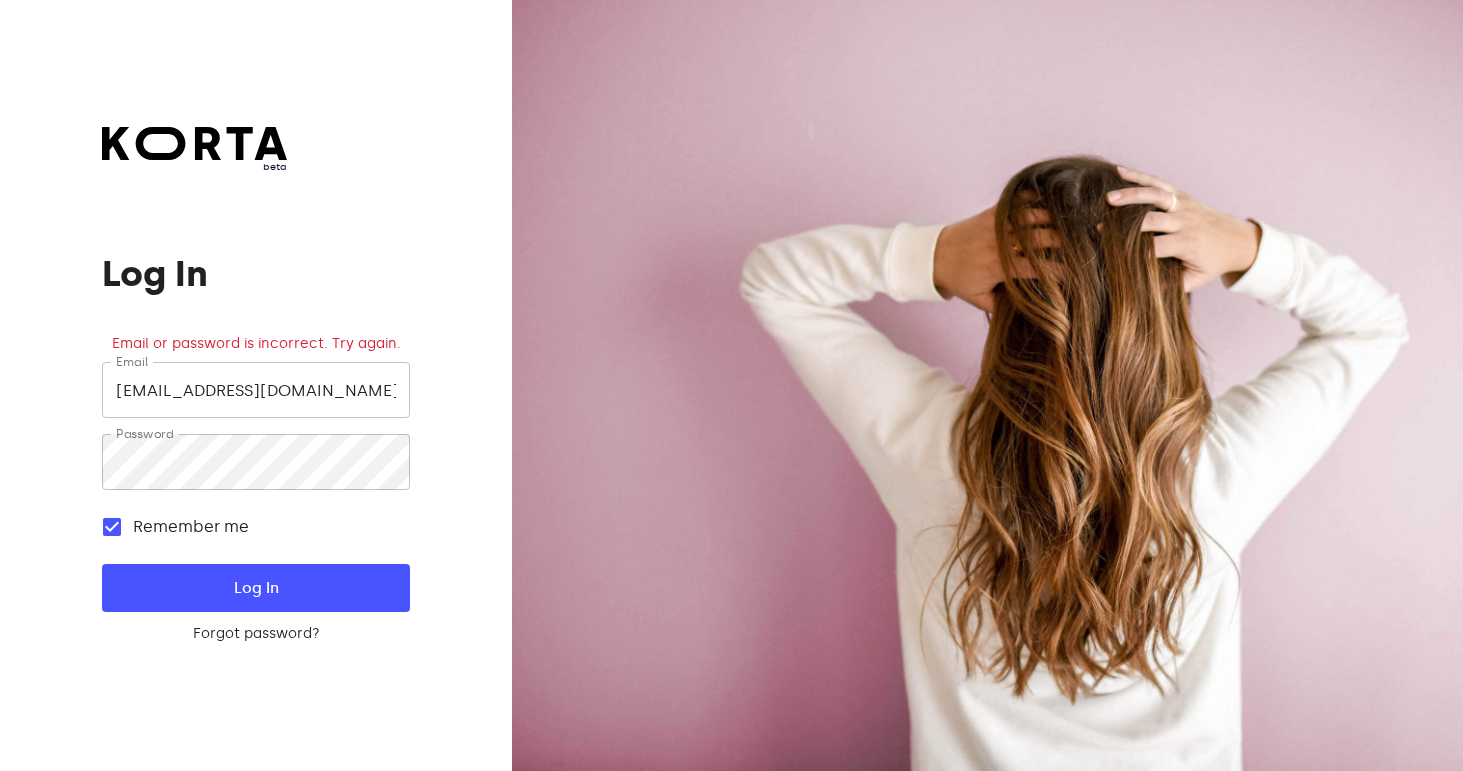 click on "Remember me" at bounding box center [112, 527] 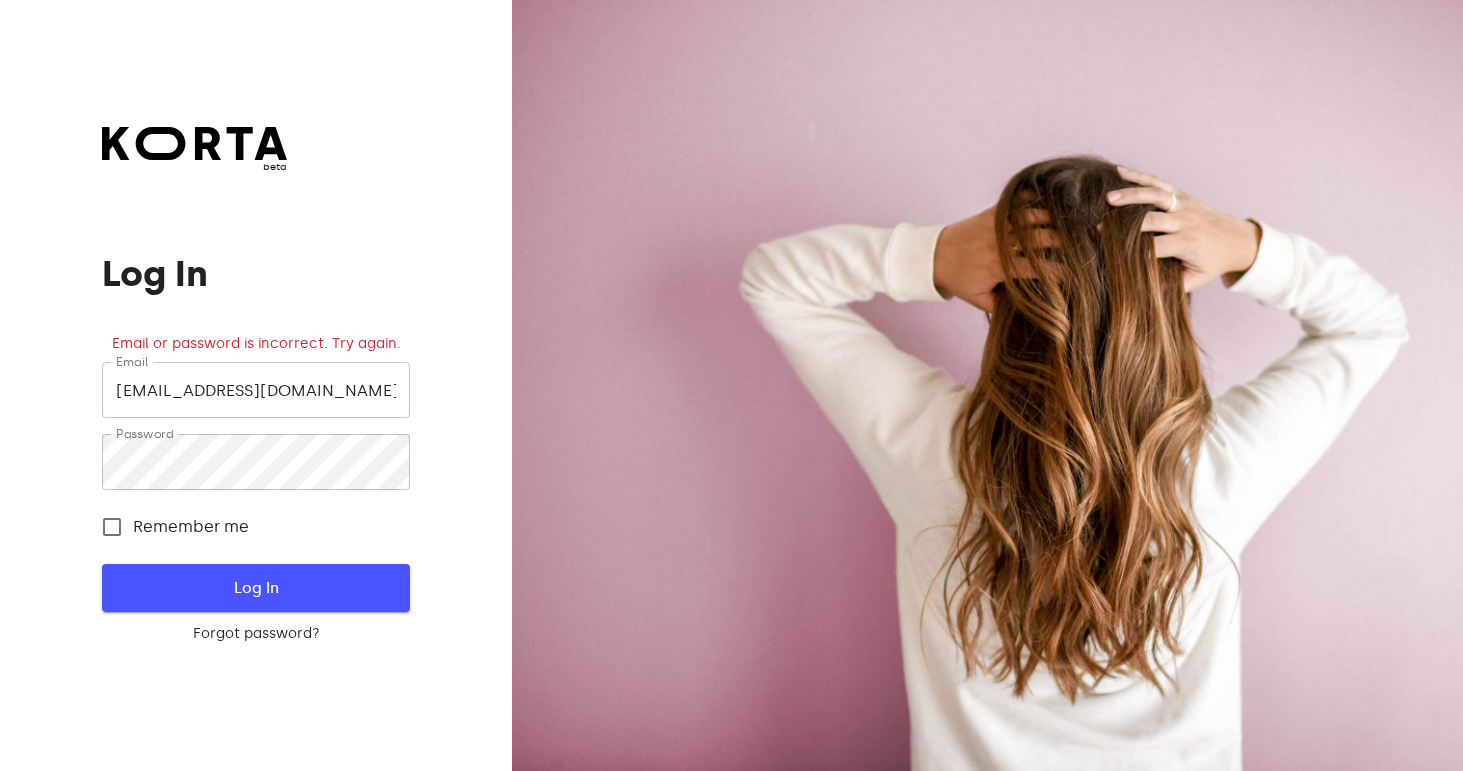 click on "Log In" at bounding box center (255, 588) 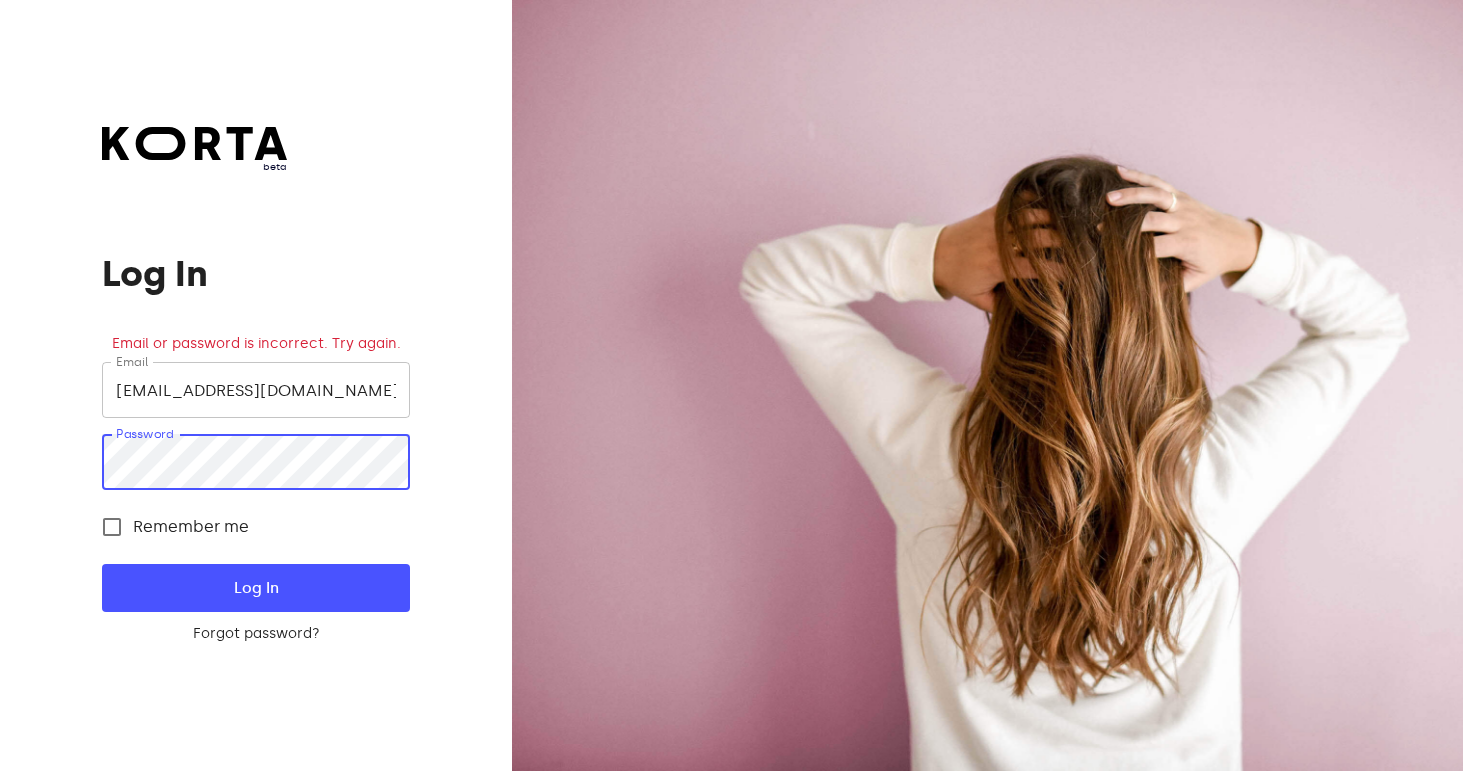 click on "beta Log In Email or password is incorrect. Try again. Email [EMAIL_ADDRESS][DOMAIN_NAME] Email Password Password Remember me Log In Forgot password? Need an Account?   Create an account" at bounding box center (731, 385) 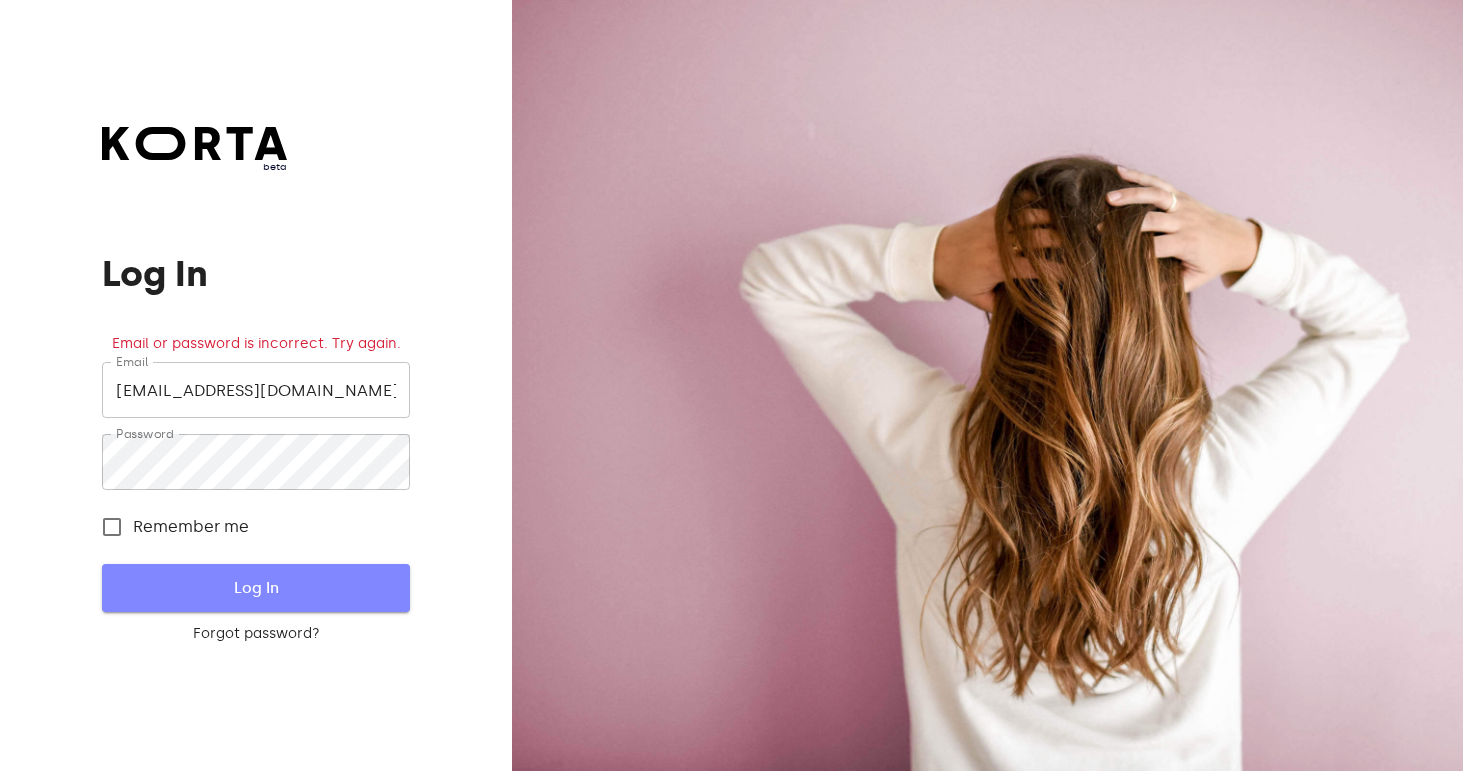 click on "Log In" at bounding box center [255, 588] 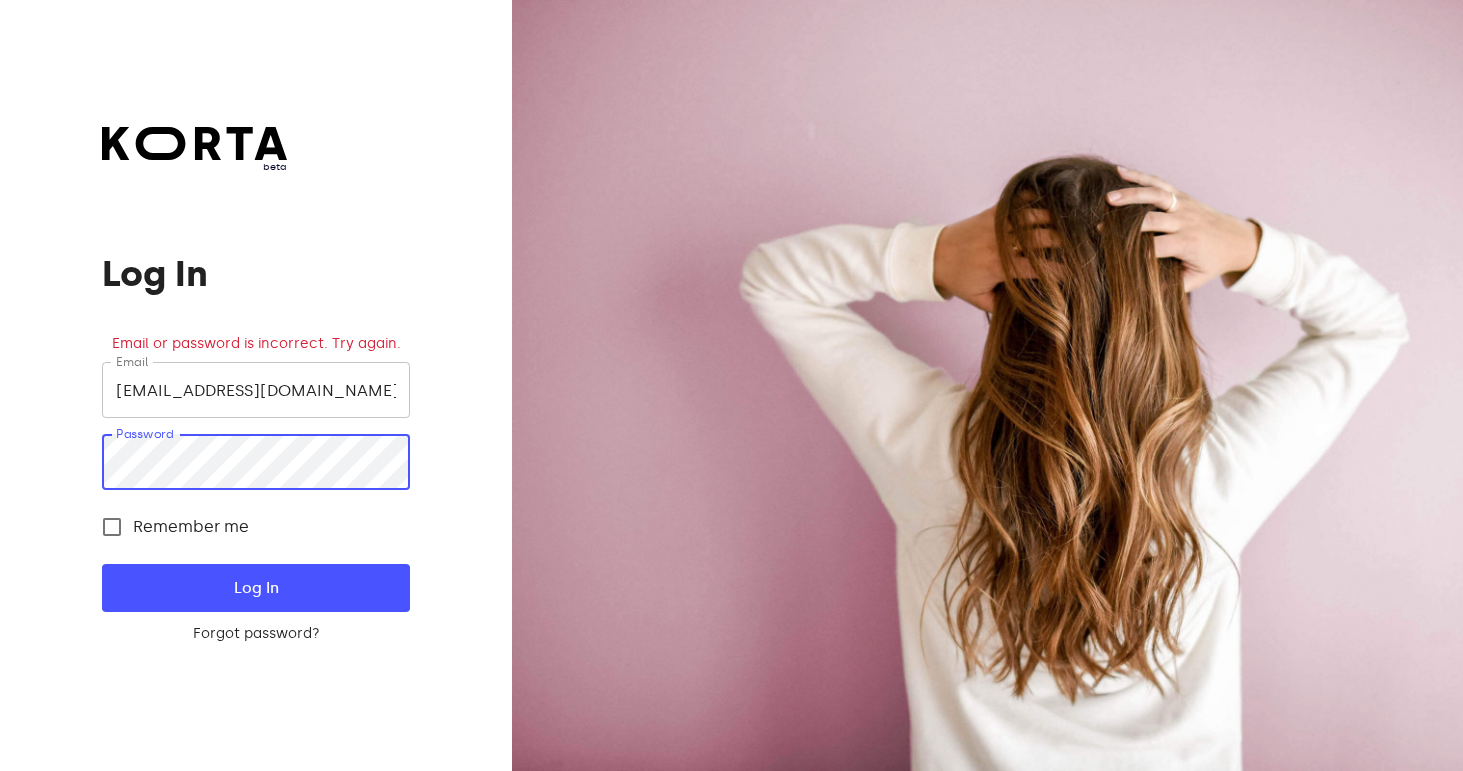 click on "beta Log In Email or password is incorrect. Try again. Email [EMAIL_ADDRESS][DOMAIN_NAME] Email Password Password Remember me Log In Forgot password? Need an Account?   Create an account" at bounding box center [256, 385] 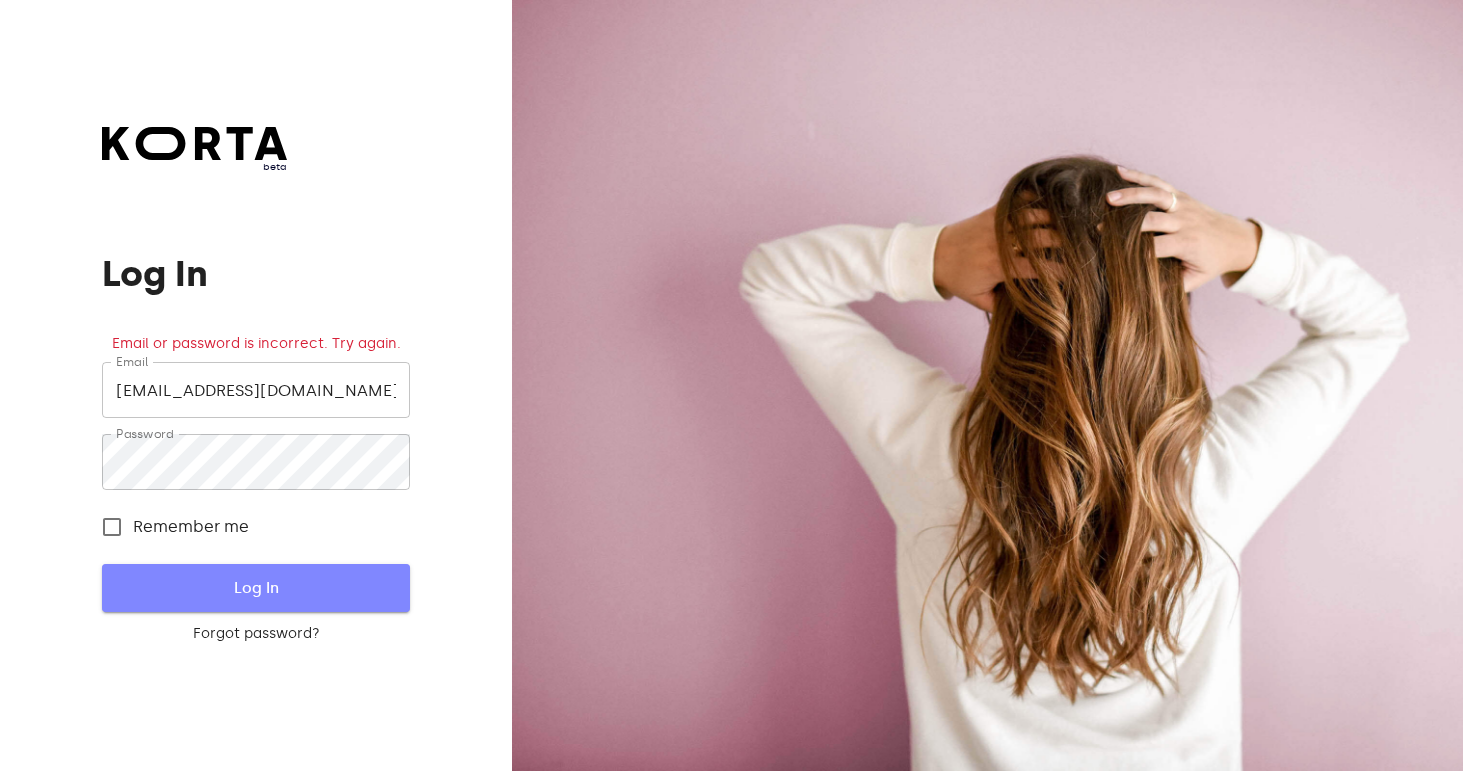 click on "Log In" at bounding box center (255, 588) 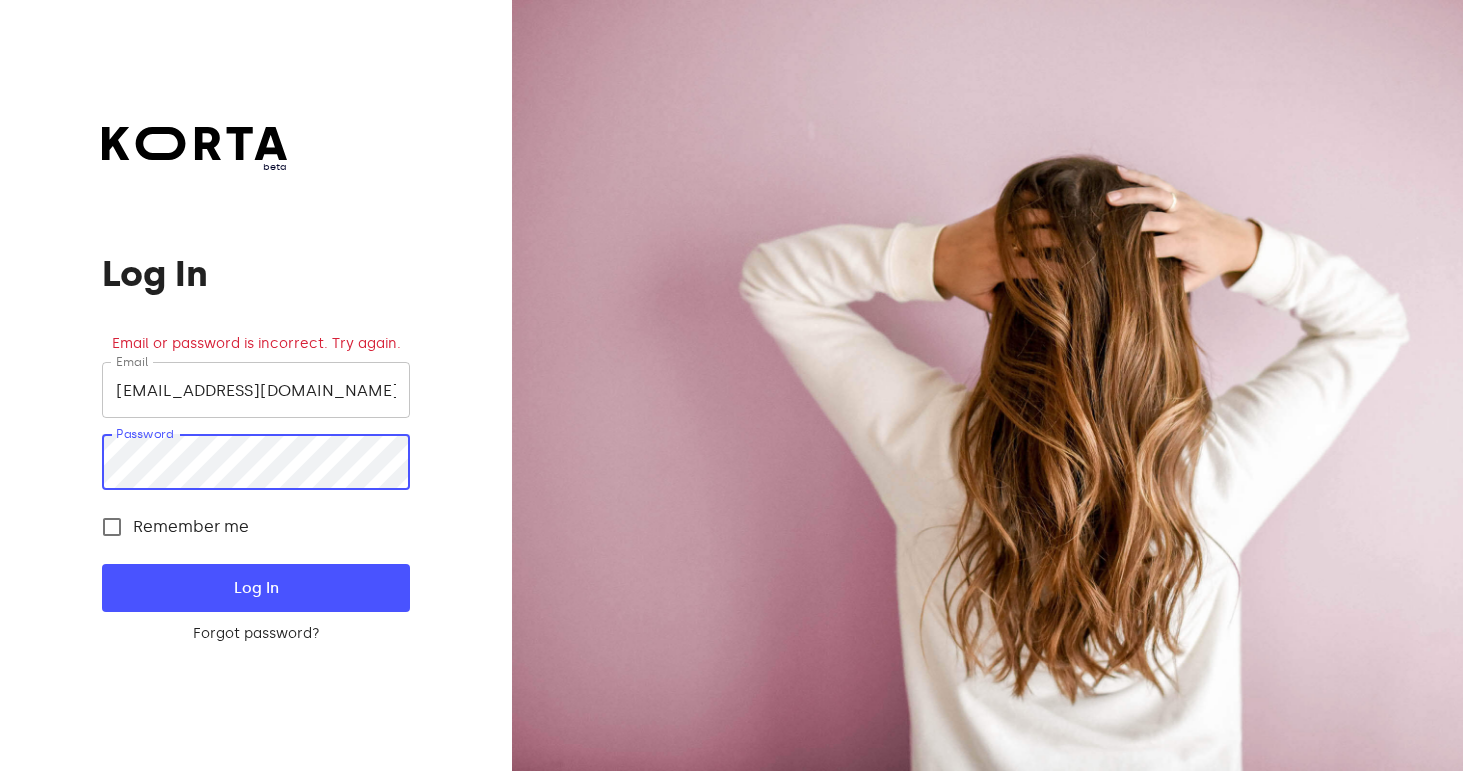 click on "beta Log In Email or password is incorrect. Try again. Email [EMAIL_ADDRESS][DOMAIN_NAME] Email Password Password Remember me Log In Forgot password? Need an Account?   Create an account" at bounding box center [731, 385] 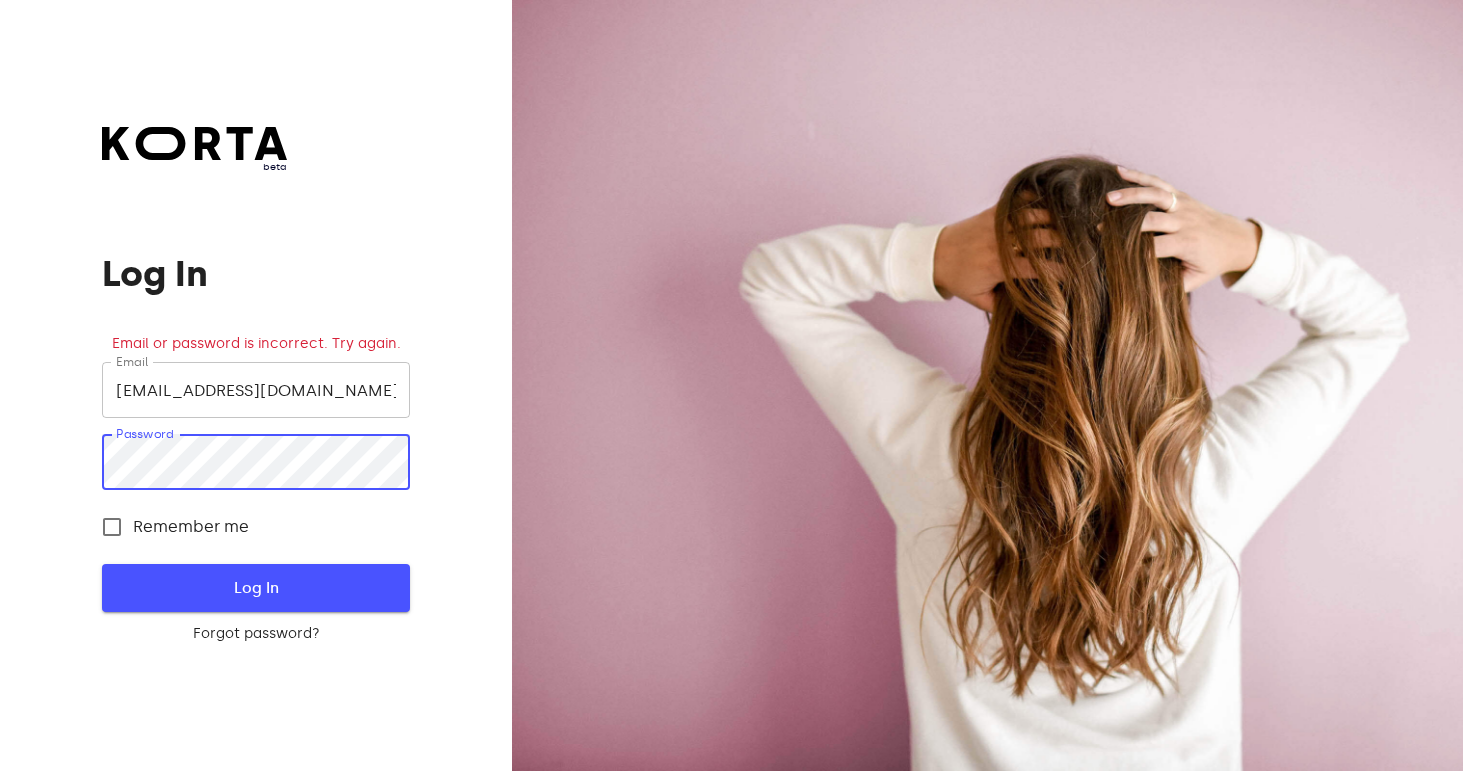 click on "Log In" at bounding box center [255, 588] 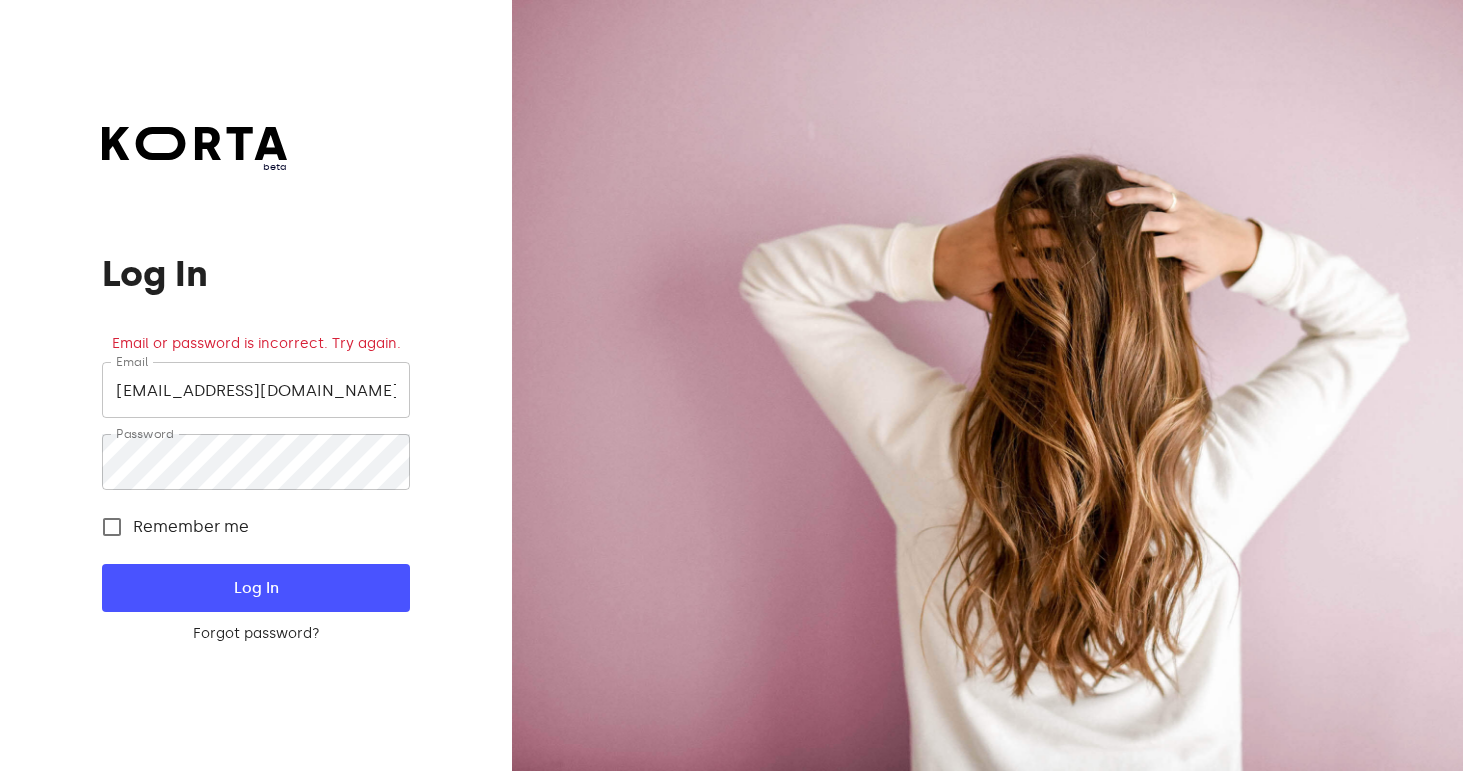 click on "[EMAIL_ADDRESS][DOMAIN_NAME]" at bounding box center [255, 390] 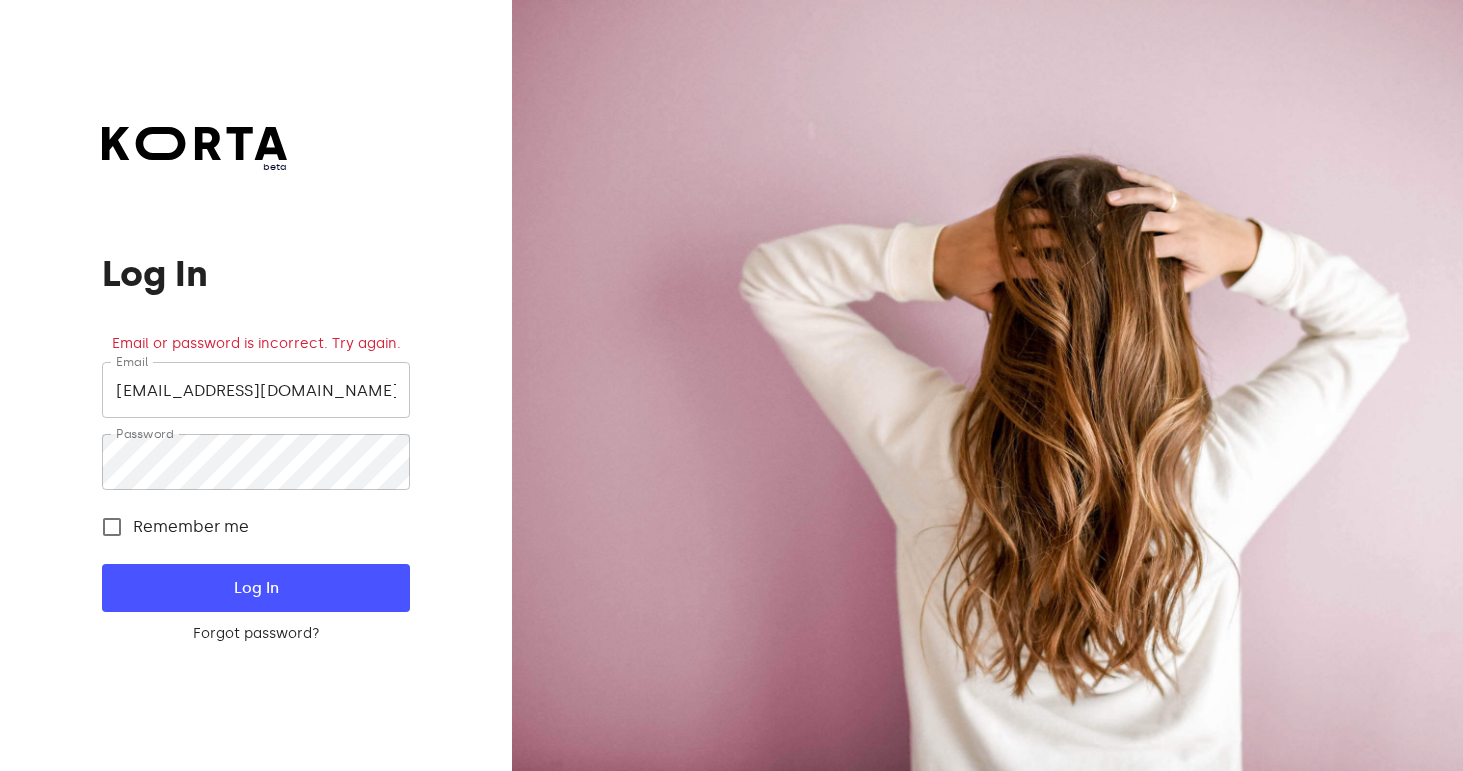 click on "beta Log In Email or password is incorrect. Try again. Email [EMAIL_ADDRESS][DOMAIN_NAME] Email Password Password Remember me Log In Forgot password?" at bounding box center (255, 385) 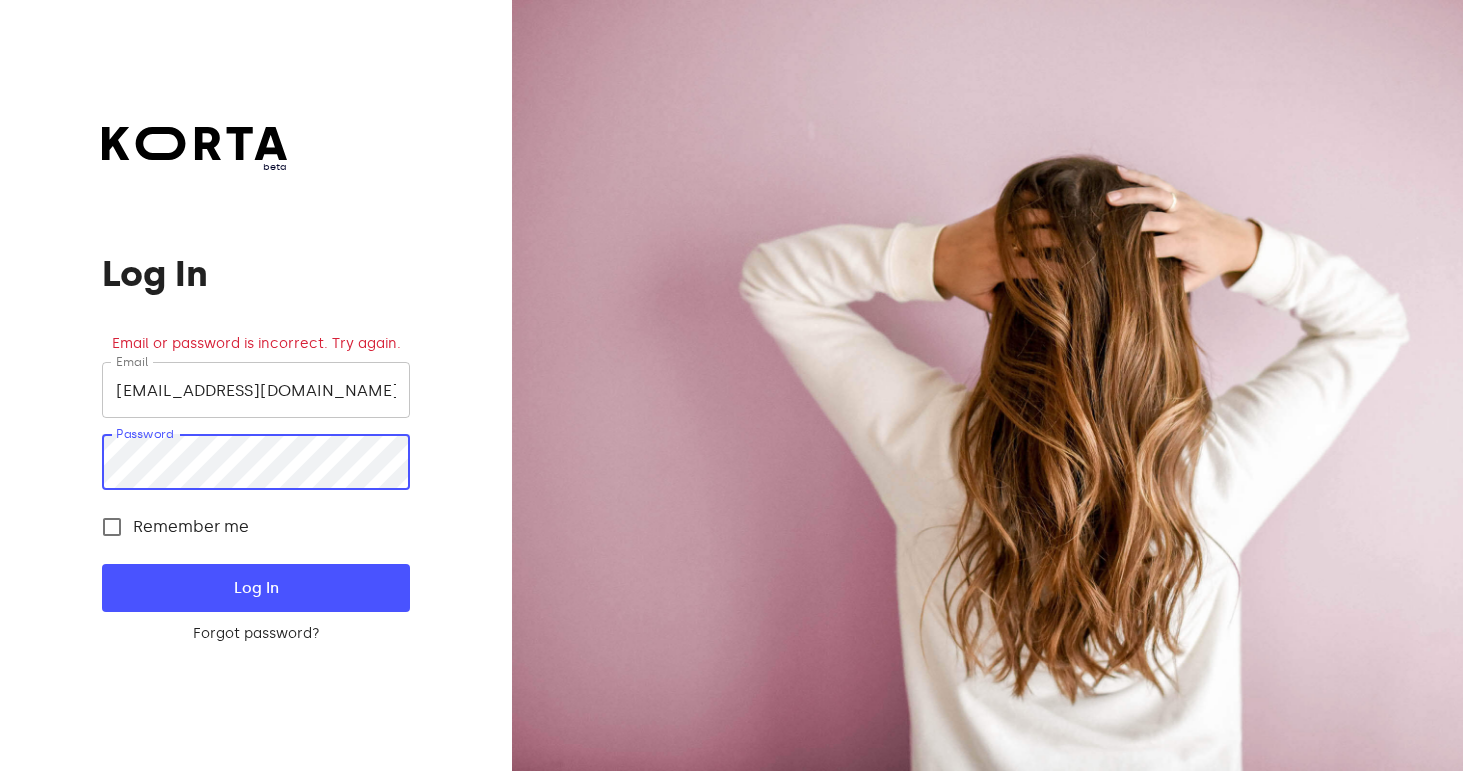 click on "beta Log In Email or password is incorrect. Try again. Email [EMAIL_ADDRESS][DOMAIN_NAME] Email Password Password Remember me Log In Forgot password? Need an Account?   Create an account" at bounding box center [731, 385] 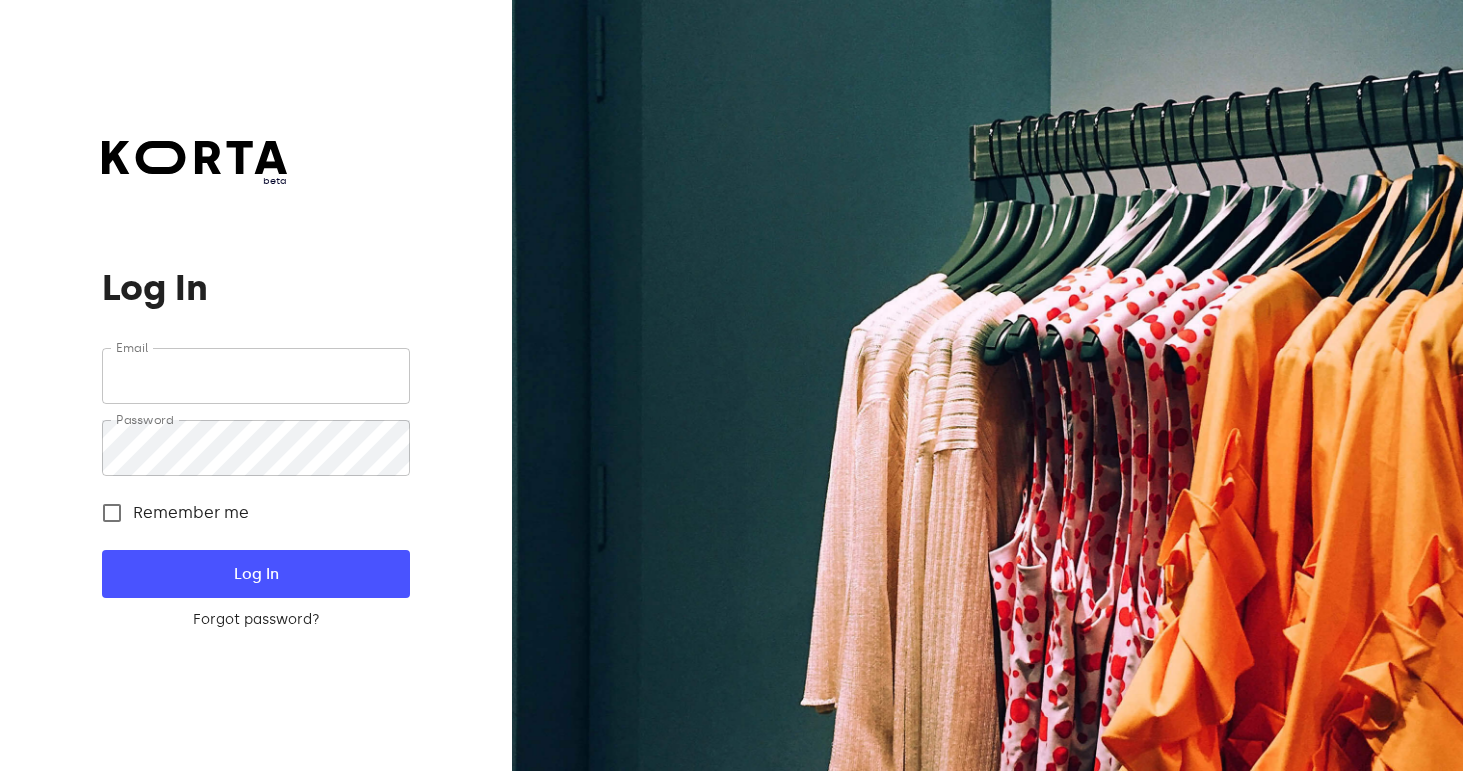 scroll, scrollTop: 0, scrollLeft: 0, axis: both 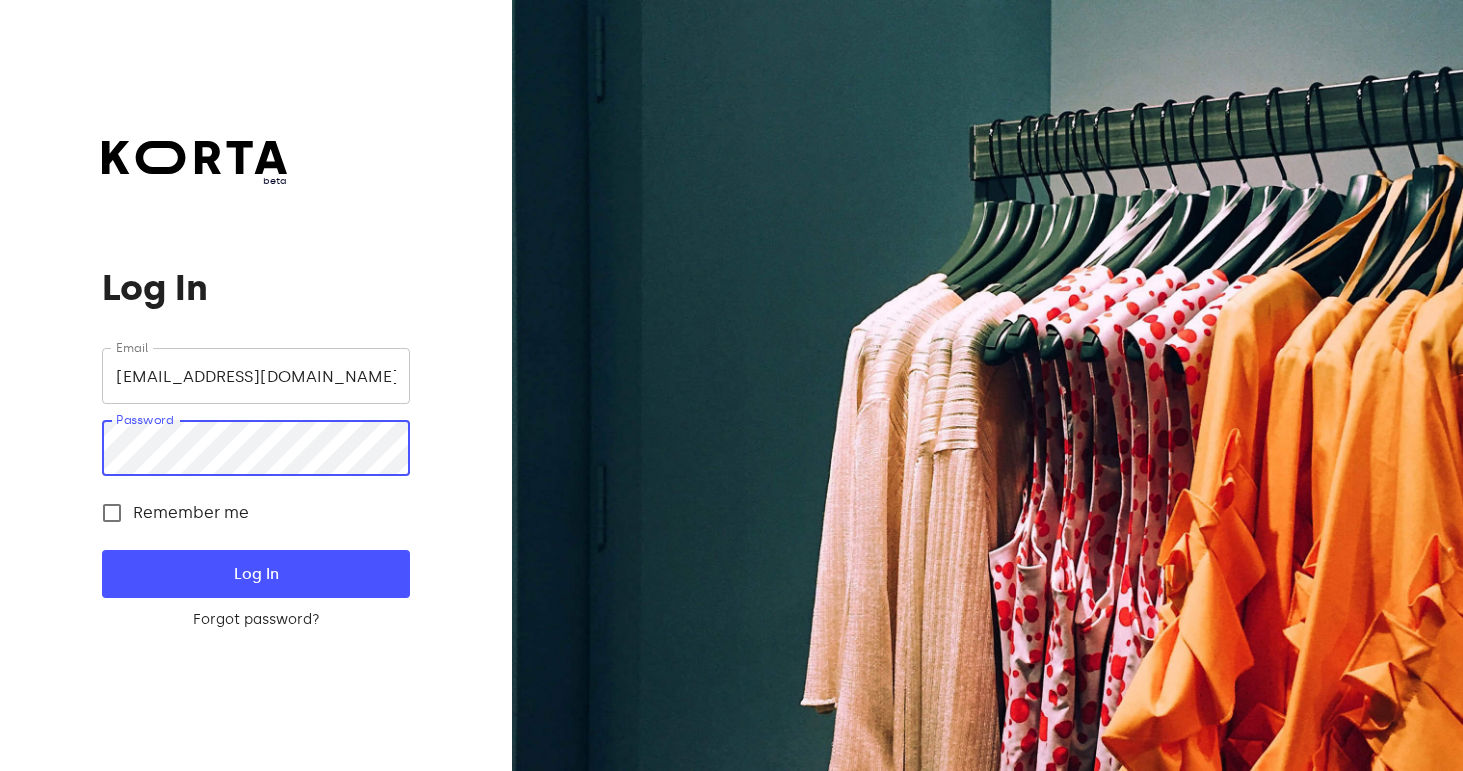 click on "beta Log In Email info@mfrontas.lt Email Password Password Remember me Log In Forgot password? Need an Account?   Create an account" at bounding box center [731, 385] 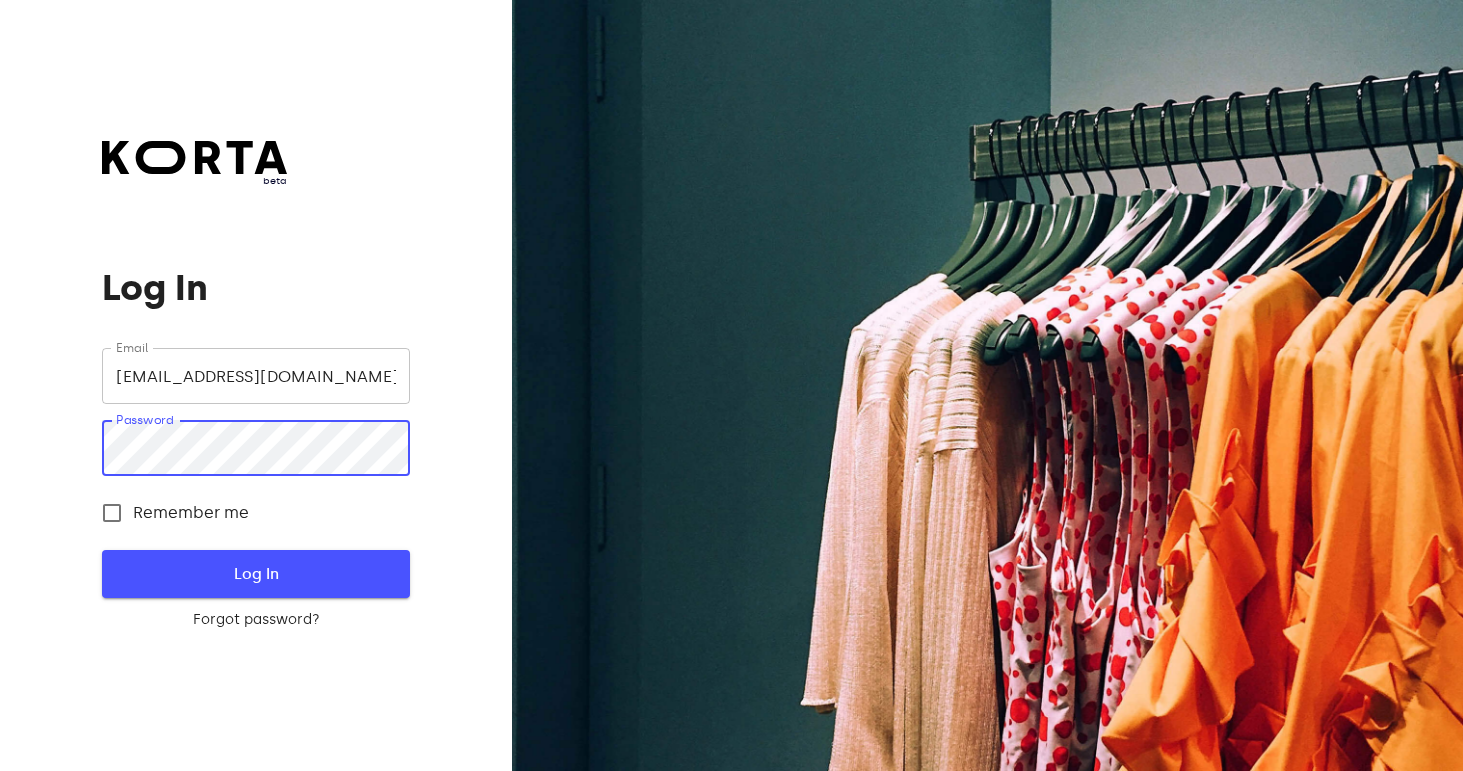 click on "Log In" at bounding box center (255, 574) 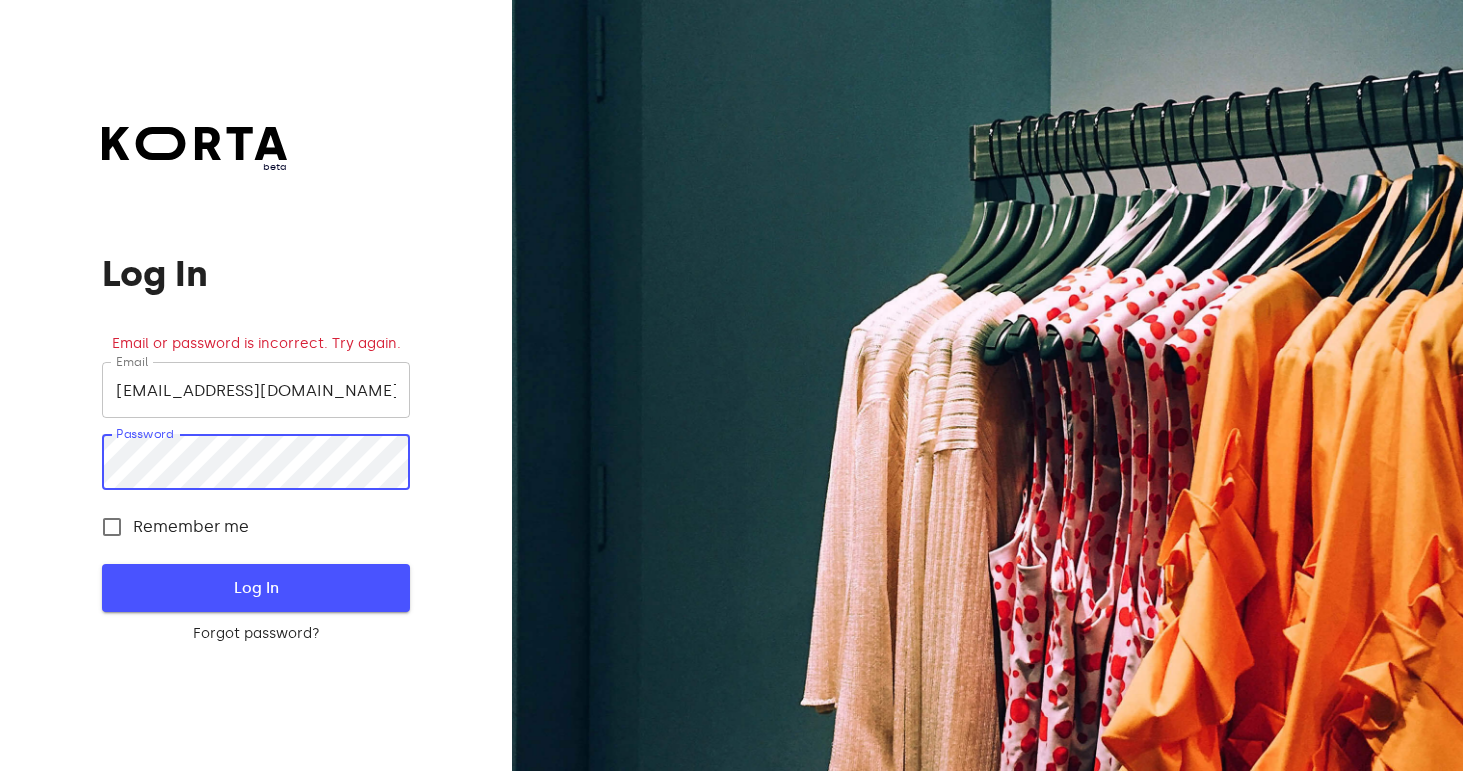 click on "Log In" at bounding box center [255, 588] 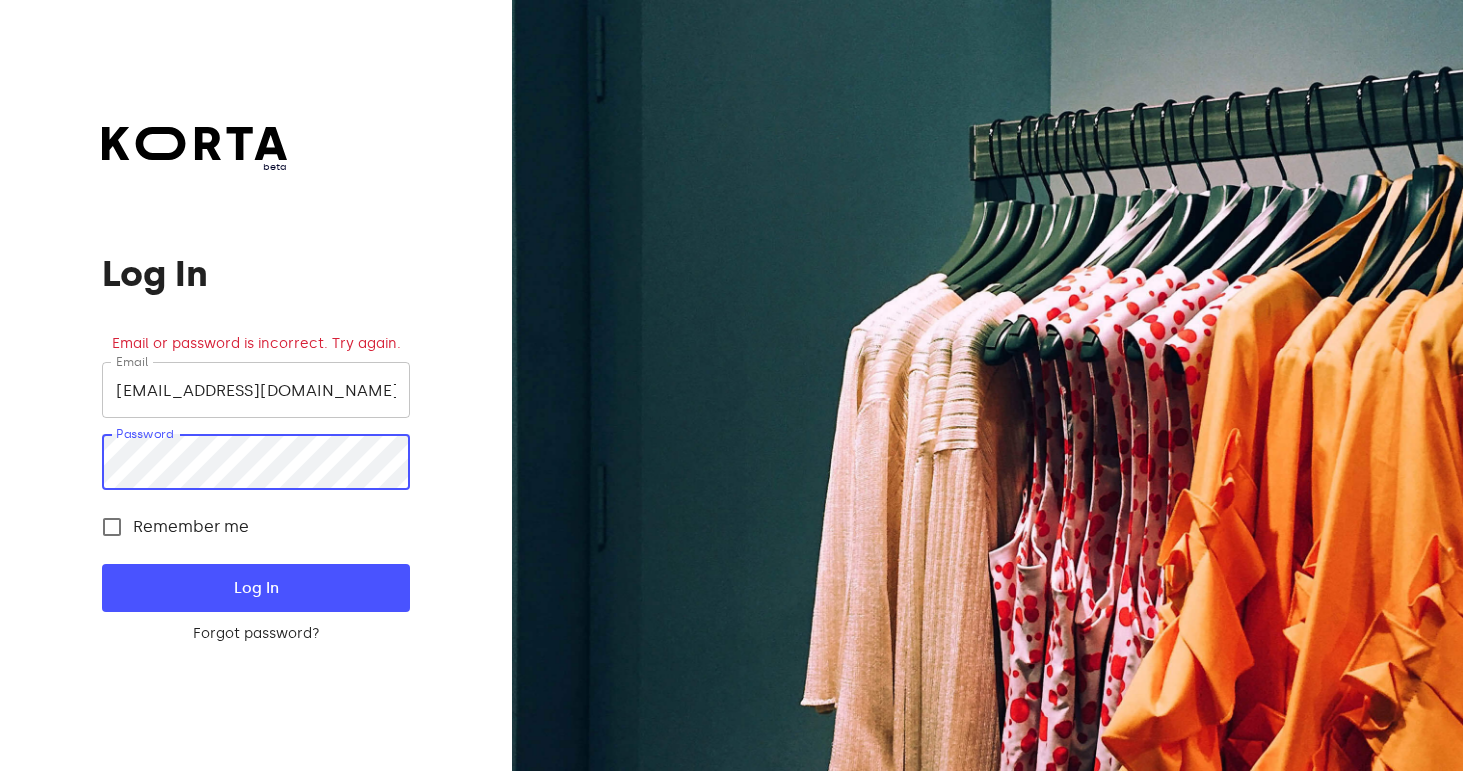 click on "beta Log In Email or password is incorrect. Try again. Email [EMAIL_ADDRESS][DOMAIN_NAME] Email Password Password Remember me Log In Forgot password? Need an Account?   Create an account" at bounding box center [256, 385] 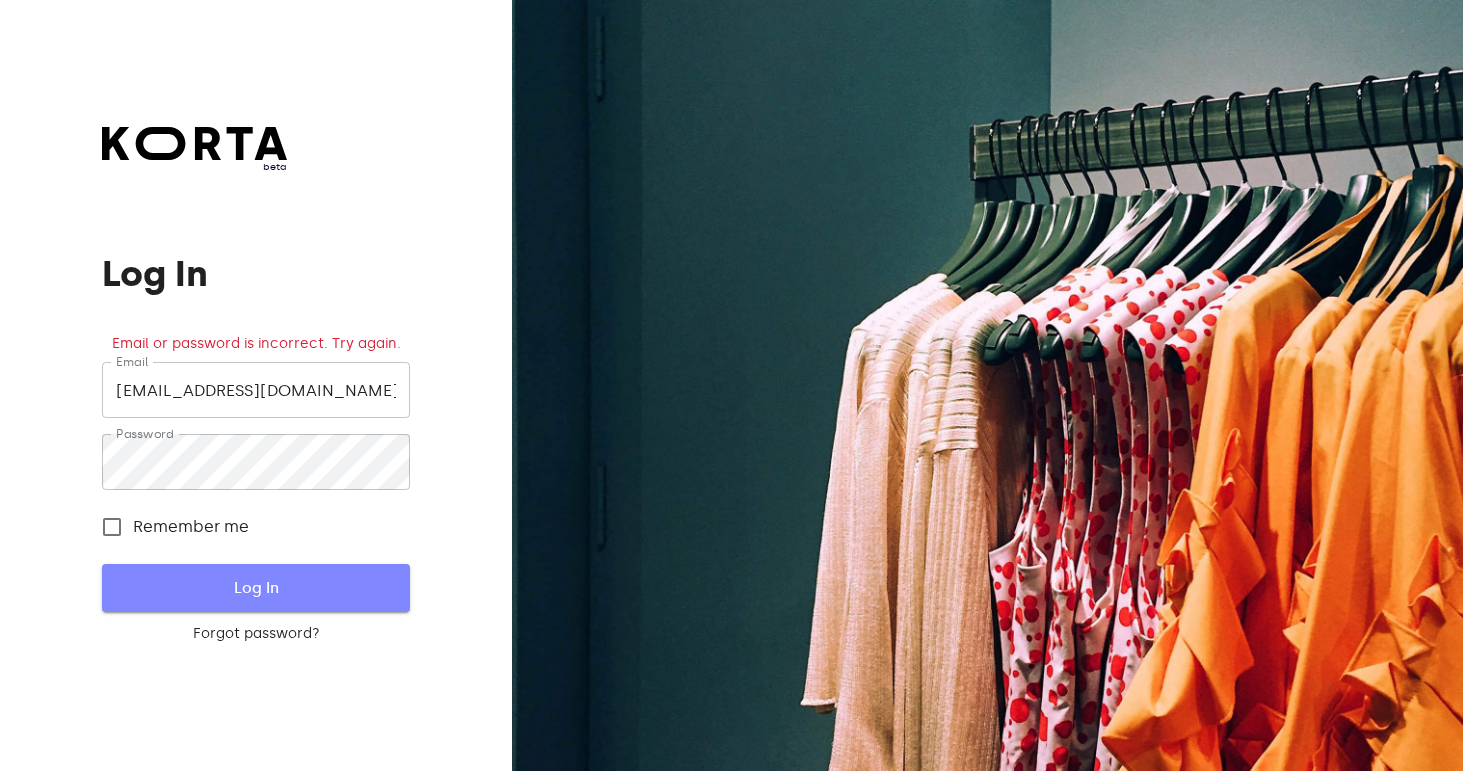 click on "Log In" at bounding box center (255, 588) 